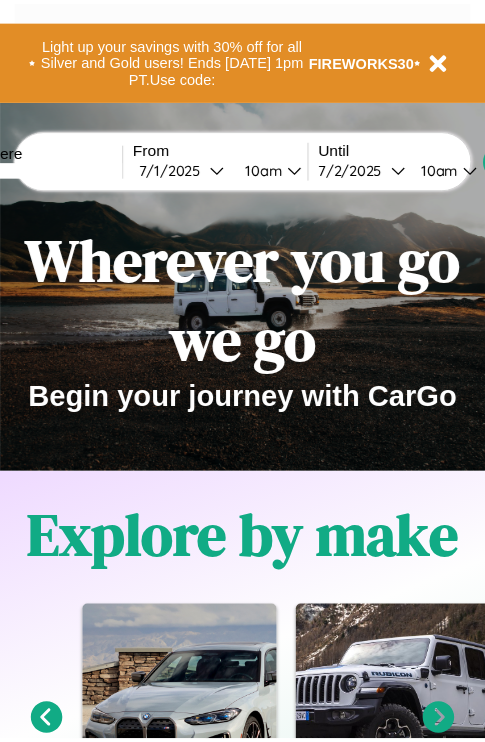 scroll, scrollTop: 0, scrollLeft: 0, axis: both 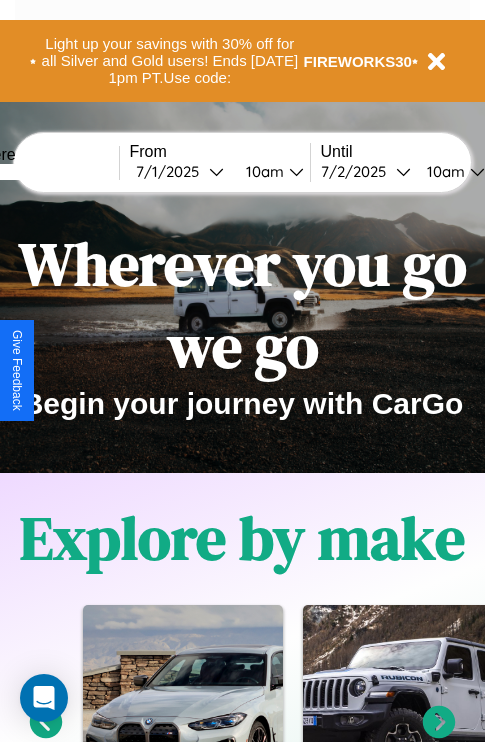 click at bounding box center (44, 172) 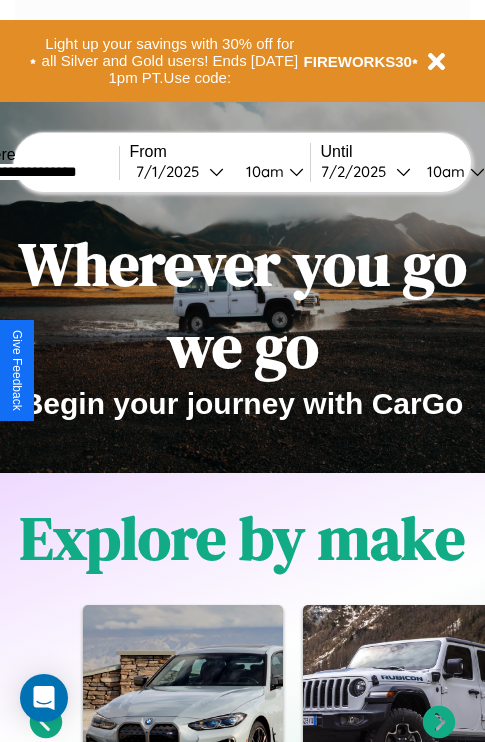 type on "**********" 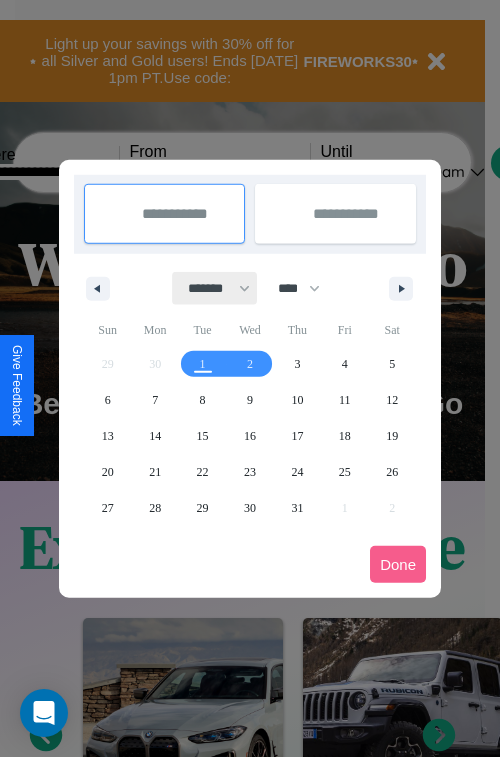 click on "******* ******** ***** ***** *** **** **** ****** ********* ******* ******** ********" at bounding box center (215, 288) 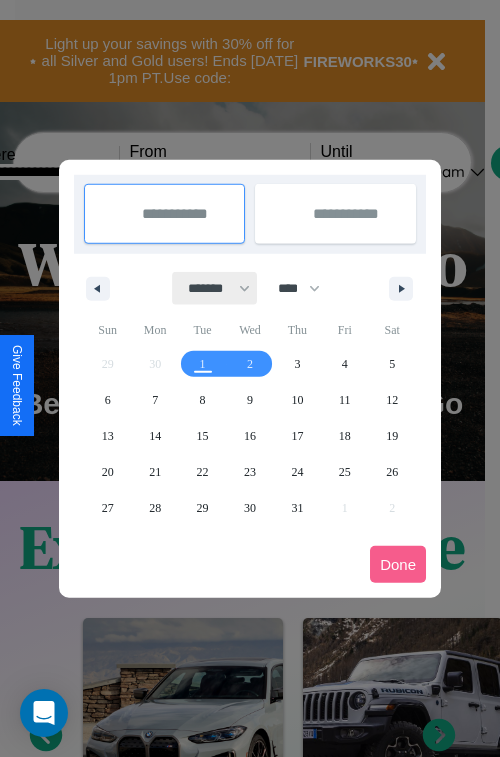 select on "*" 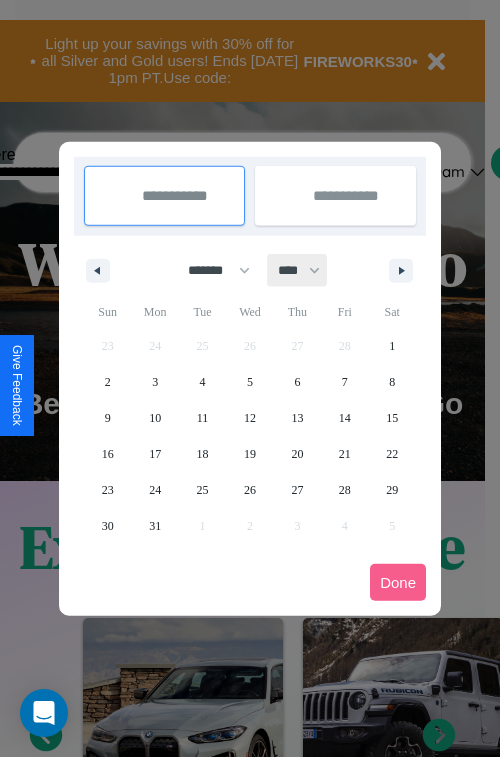 click on "**** **** **** **** **** **** **** **** **** **** **** **** **** **** **** **** **** **** **** **** **** **** **** **** **** **** **** **** **** **** **** **** **** **** **** **** **** **** **** **** **** **** **** **** **** **** **** **** **** **** **** **** **** **** **** **** **** **** **** **** **** **** **** **** **** **** **** **** **** **** **** **** **** **** **** **** **** **** **** **** **** **** **** **** **** **** **** **** **** **** **** **** **** **** **** **** **** **** **** **** **** **** **** **** **** **** **** **** **** **** **** **** **** **** **** **** **** **** **** **** ****" at bounding box center (298, 270) 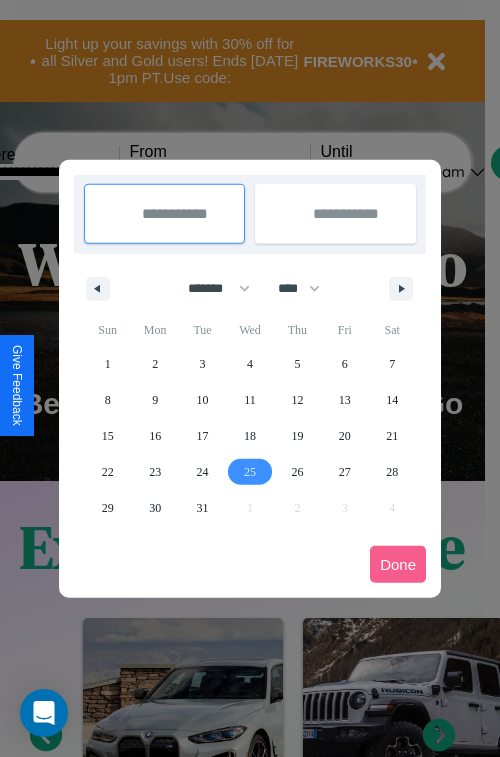 click on "25" at bounding box center (250, 472) 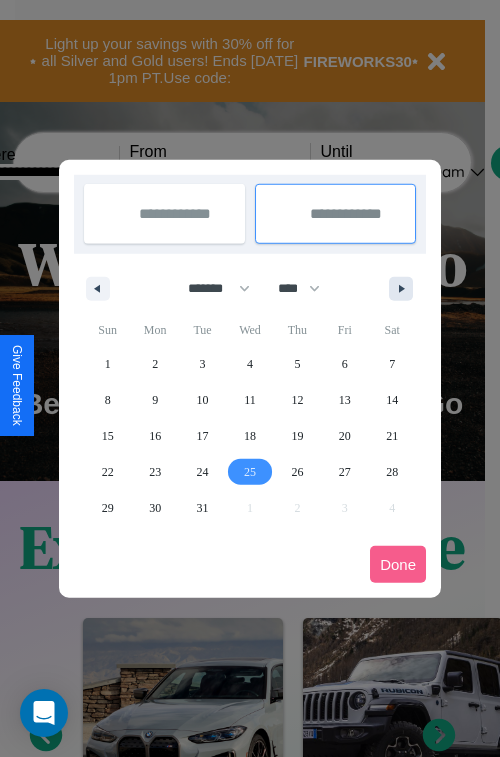 click at bounding box center [405, 289] 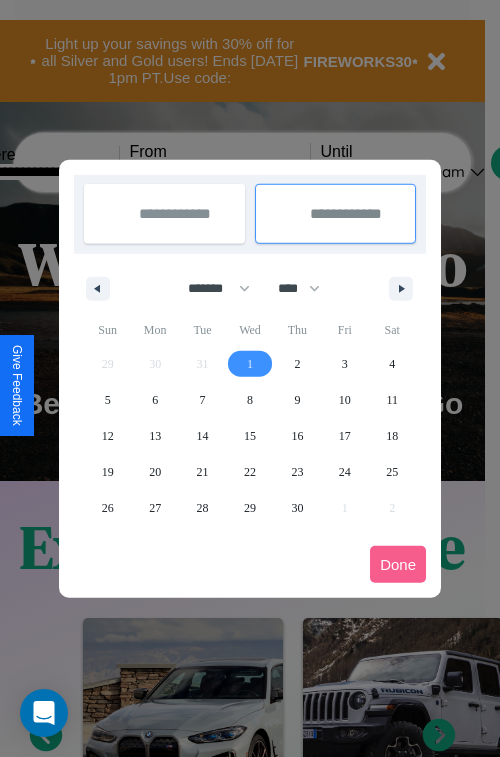 click on "1" at bounding box center [250, 364] 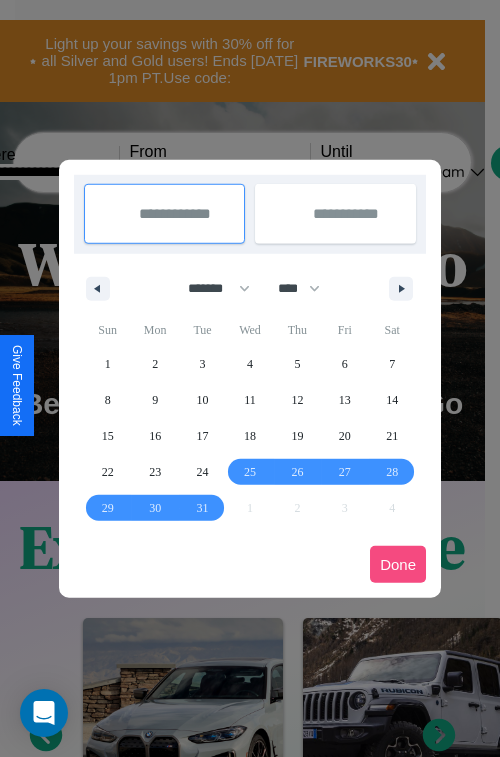 click on "Done" at bounding box center (398, 564) 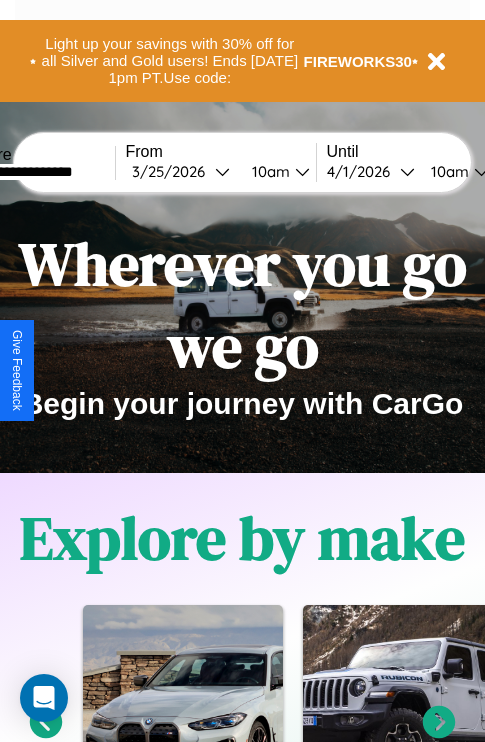 scroll, scrollTop: 0, scrollLeft: 71, axis: horizontal 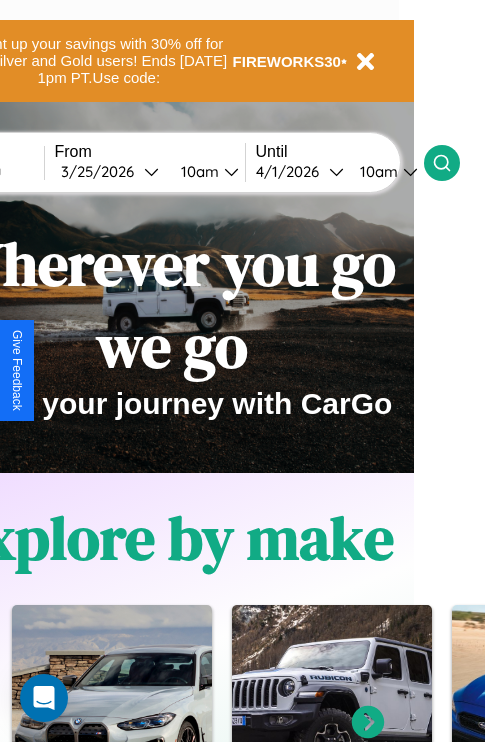 click 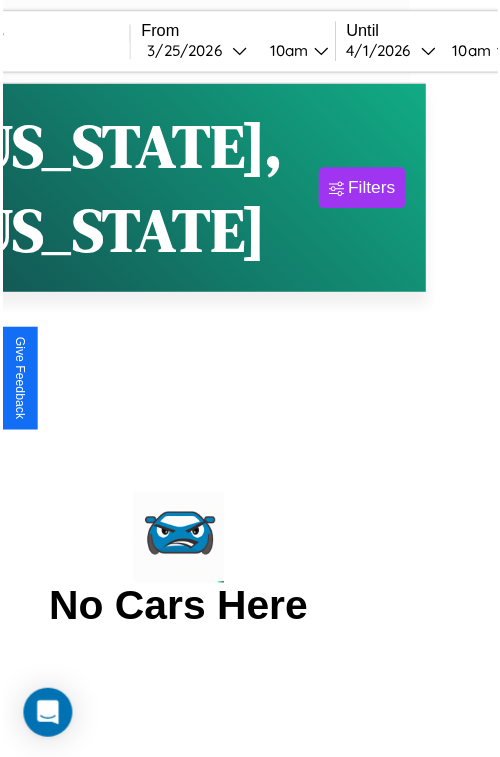 scroll, scrollTop: 0, scrollLeft: 0, axis: both 